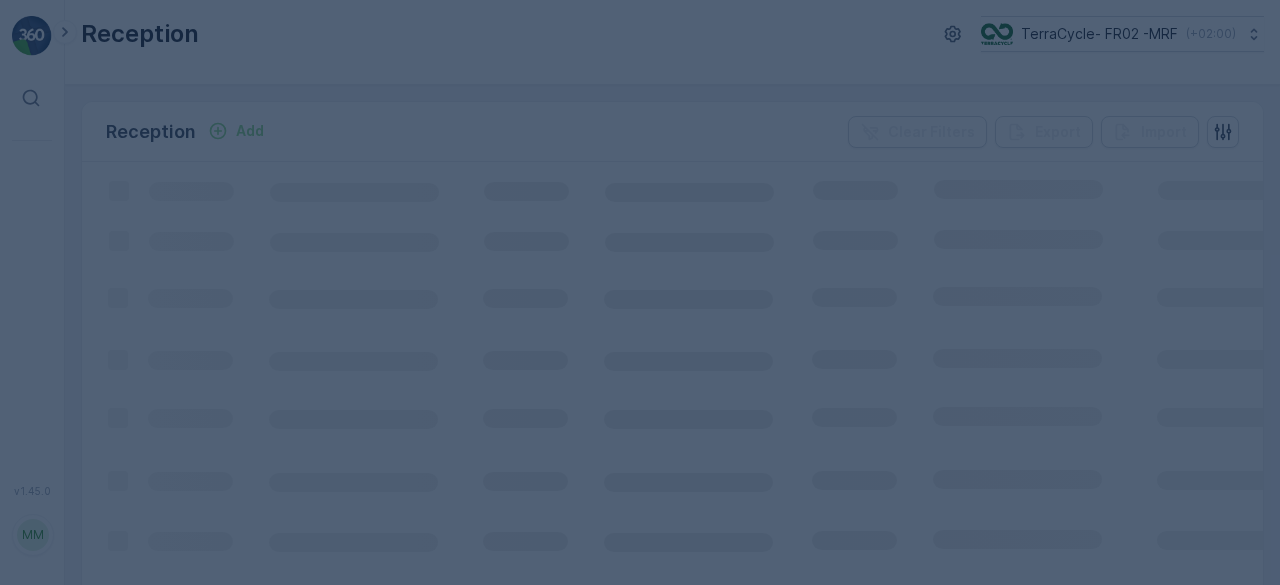 scroll, scrollTop: 0, scrollLeft: 0, axis: both 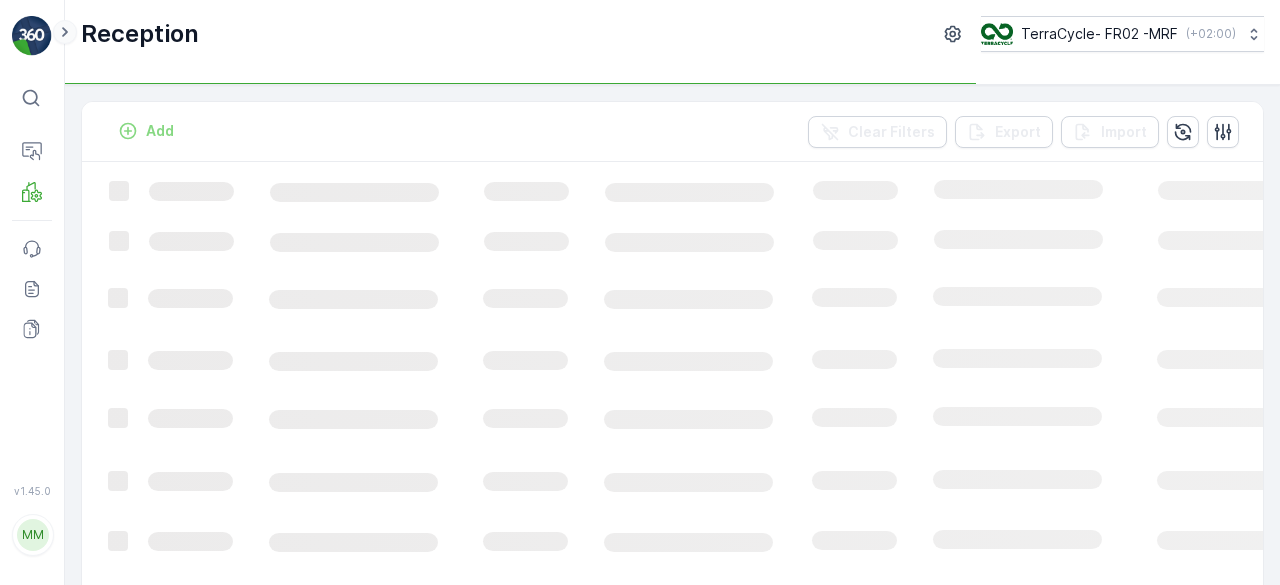 click 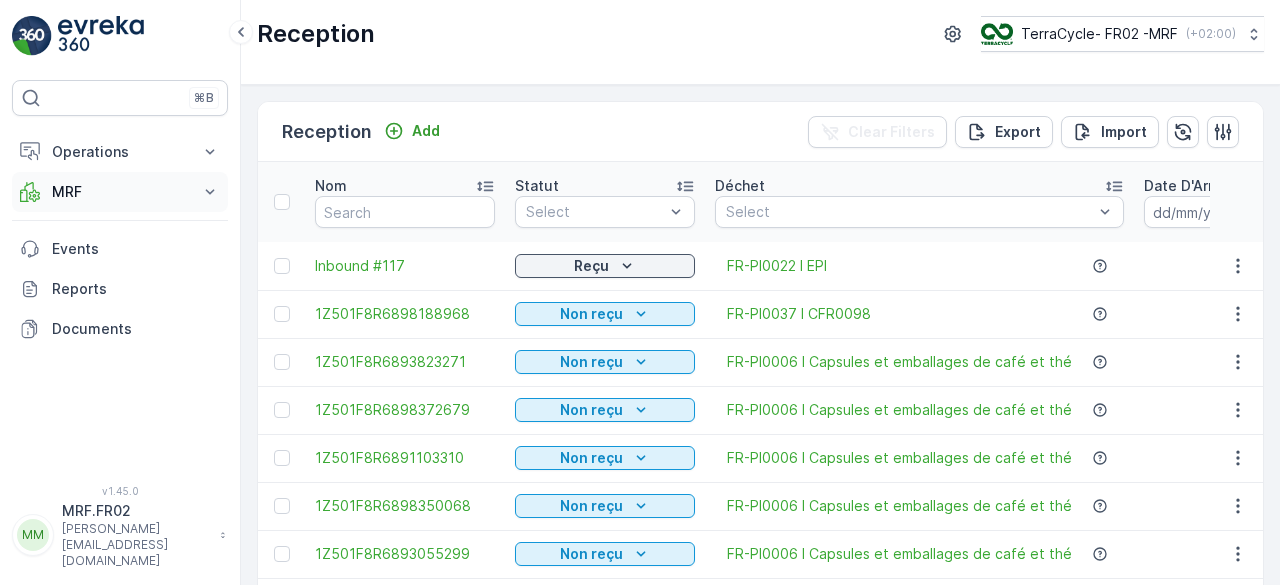 click on "MRF" at bounding box center [120, 192] 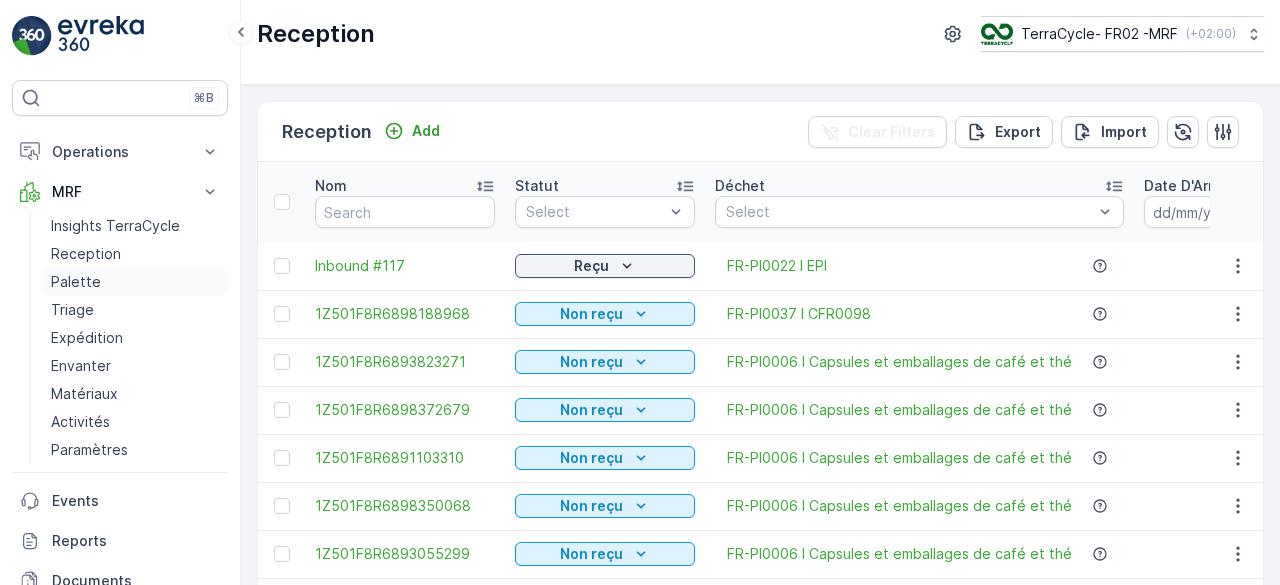 click on "Palette" at bounding box center [76, 282] 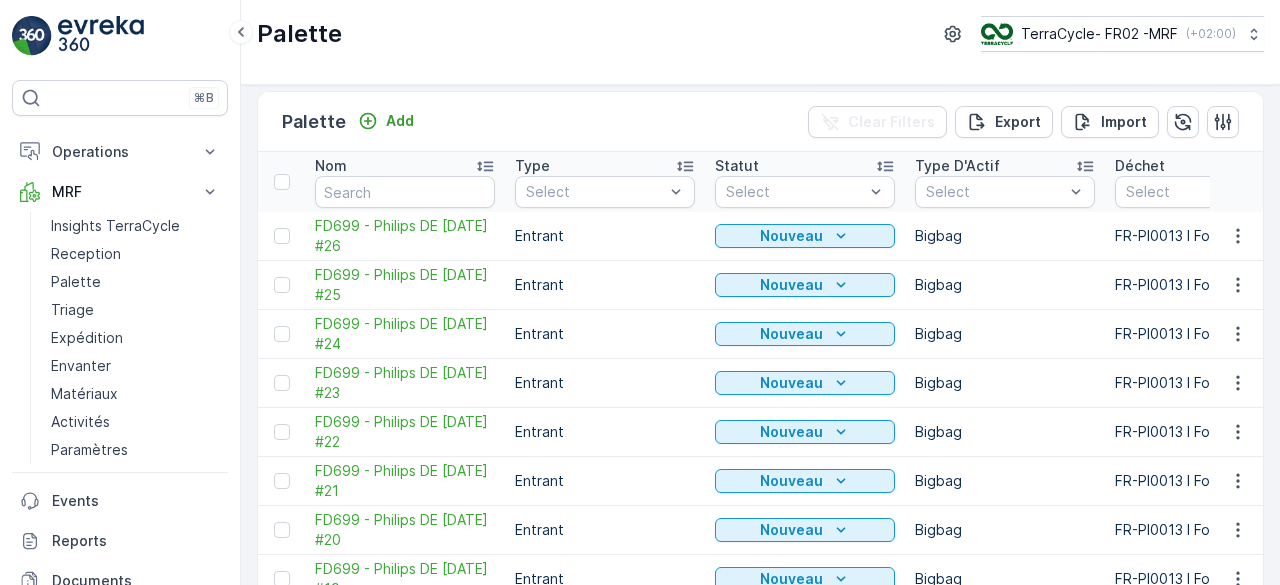 scroll, scrollTop: 10, scrollLeft: 0, axis: vertical 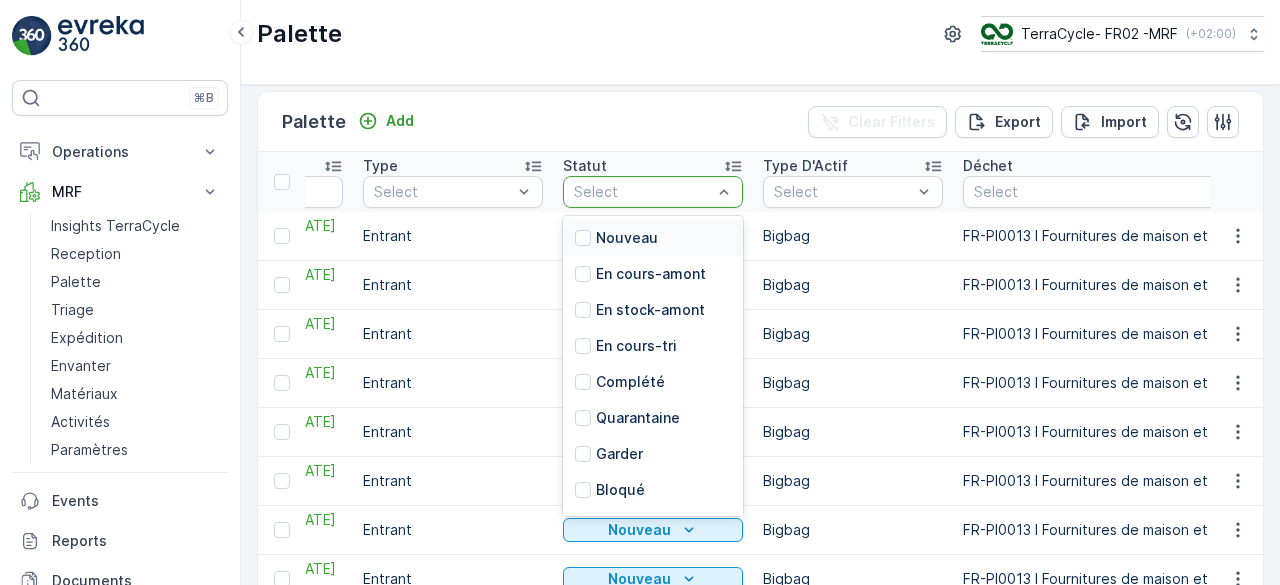 click at bounding box center (643, 192) 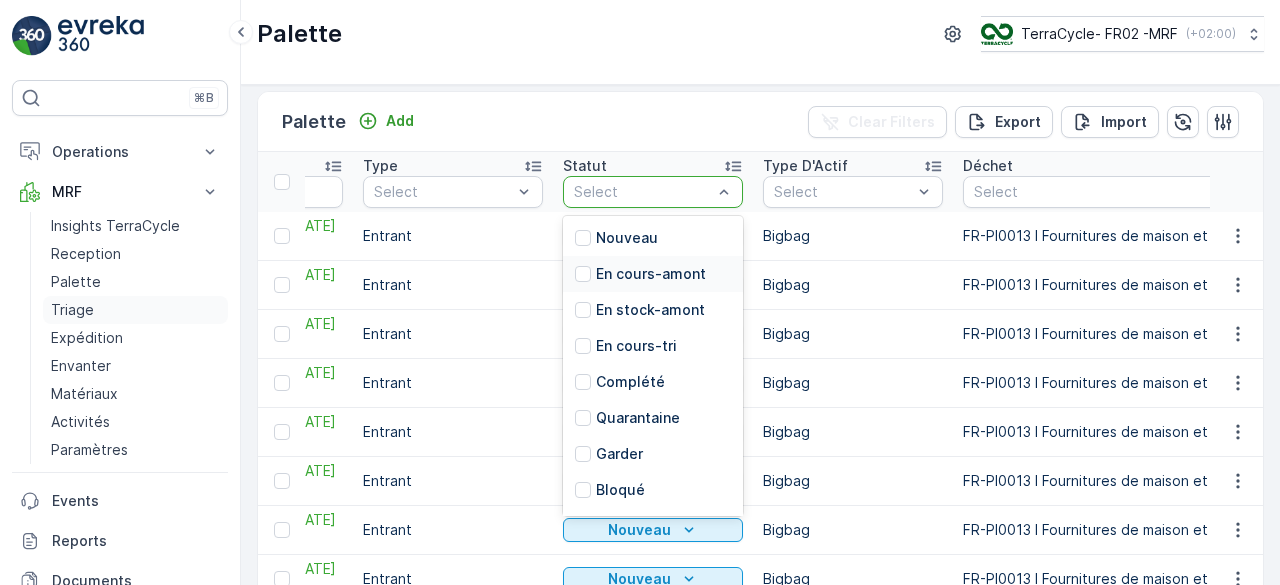 click on "Triage" at bounding box center (72, 310) 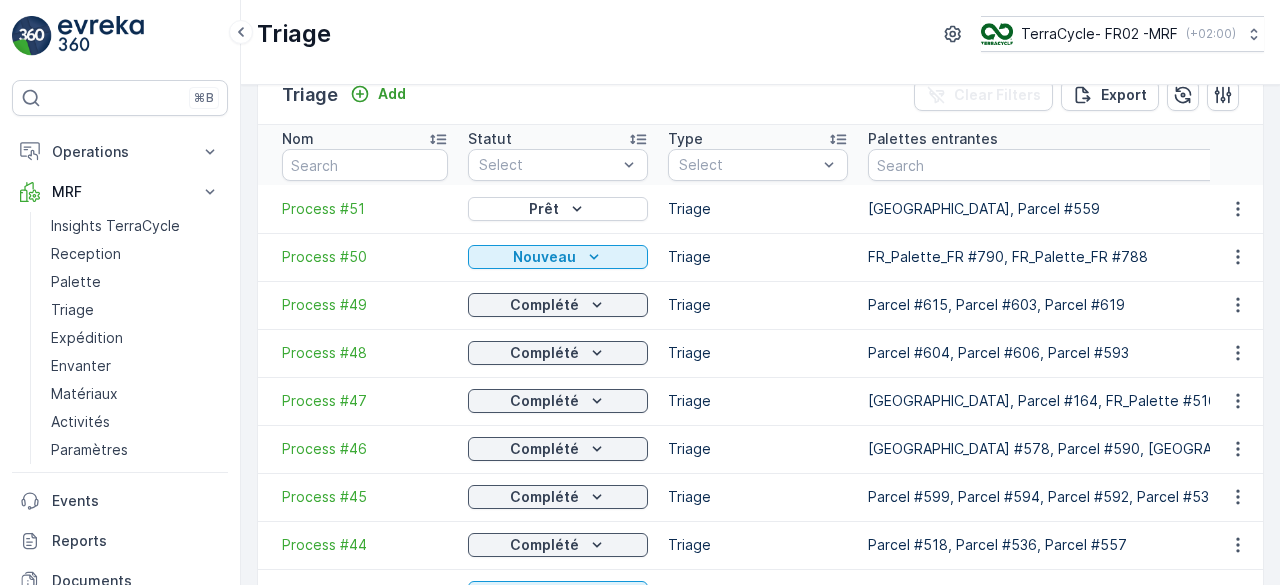 scroll, scrollTop: 199, scrollLeft: 0, axis: vertical 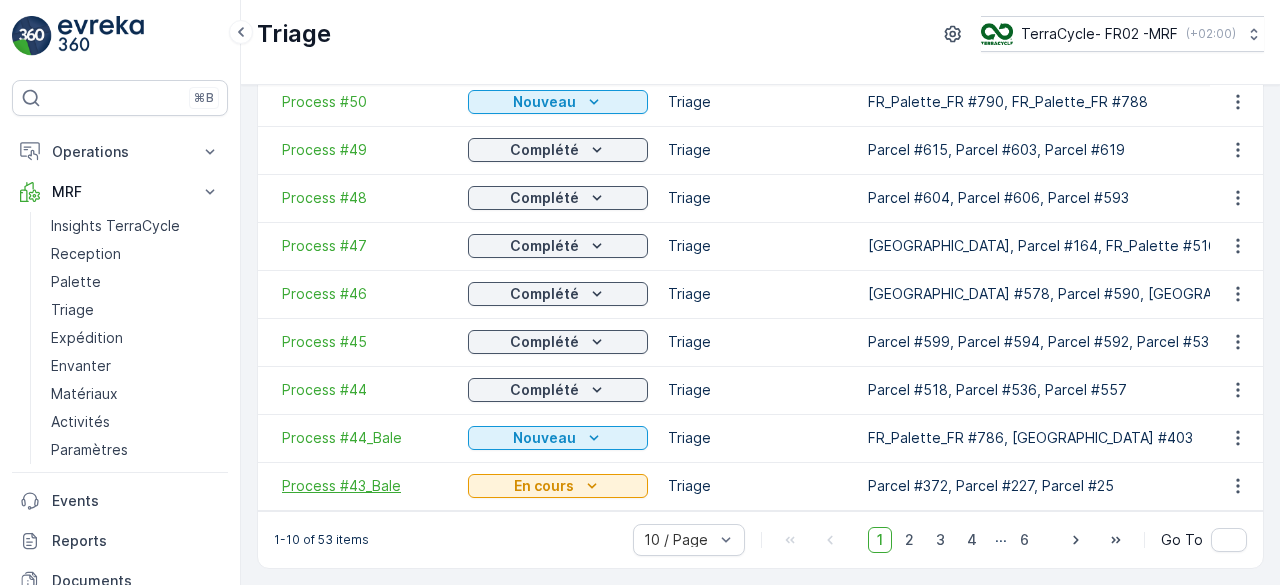 click on "Process #43_Bale" at bounding box center [365, 486] 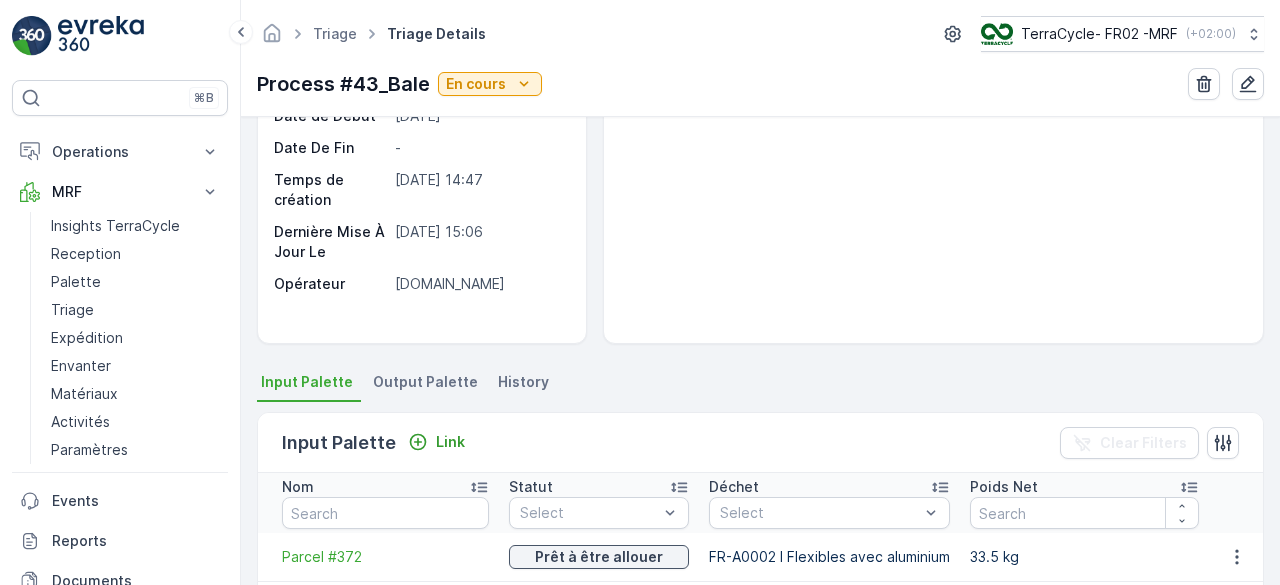 scroll, scrollTop: 190, scrollLeft: 0, axis: vertical 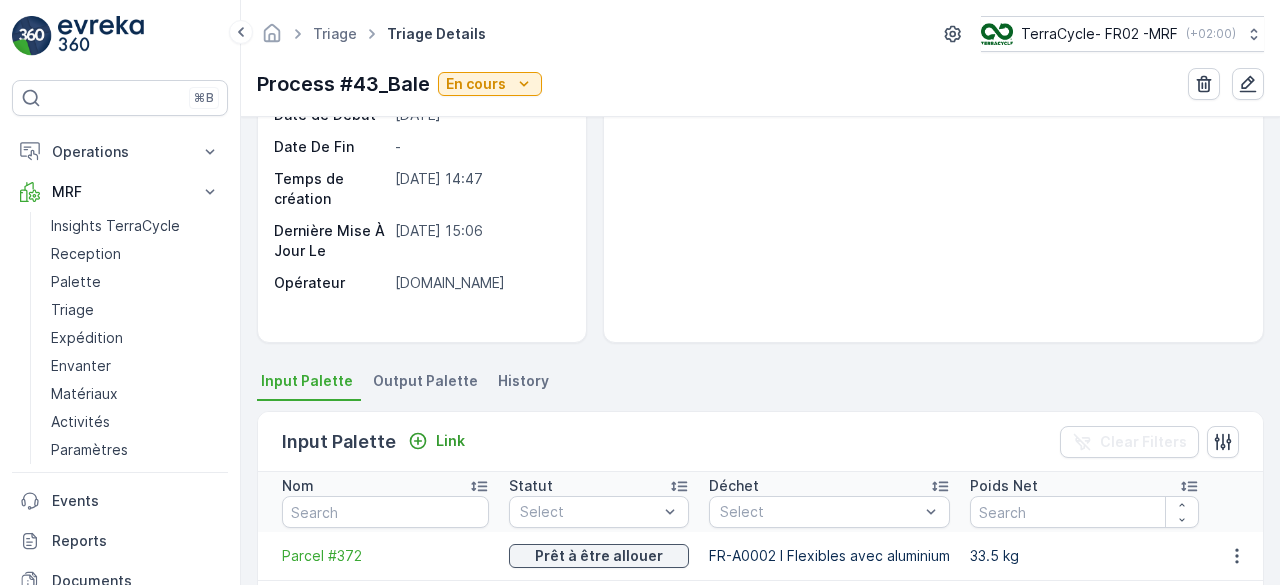 click on "Output Palette" at bounding box center [425, 381] 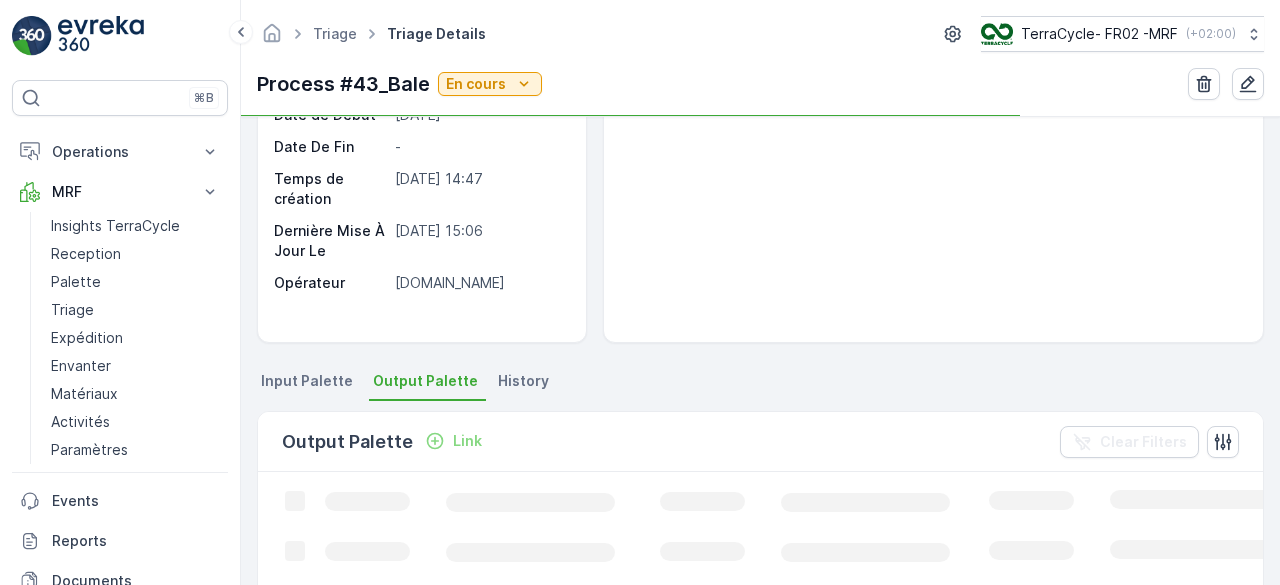 scroll, scrollTop: 330, scrollLeft: 0, axis: vertical 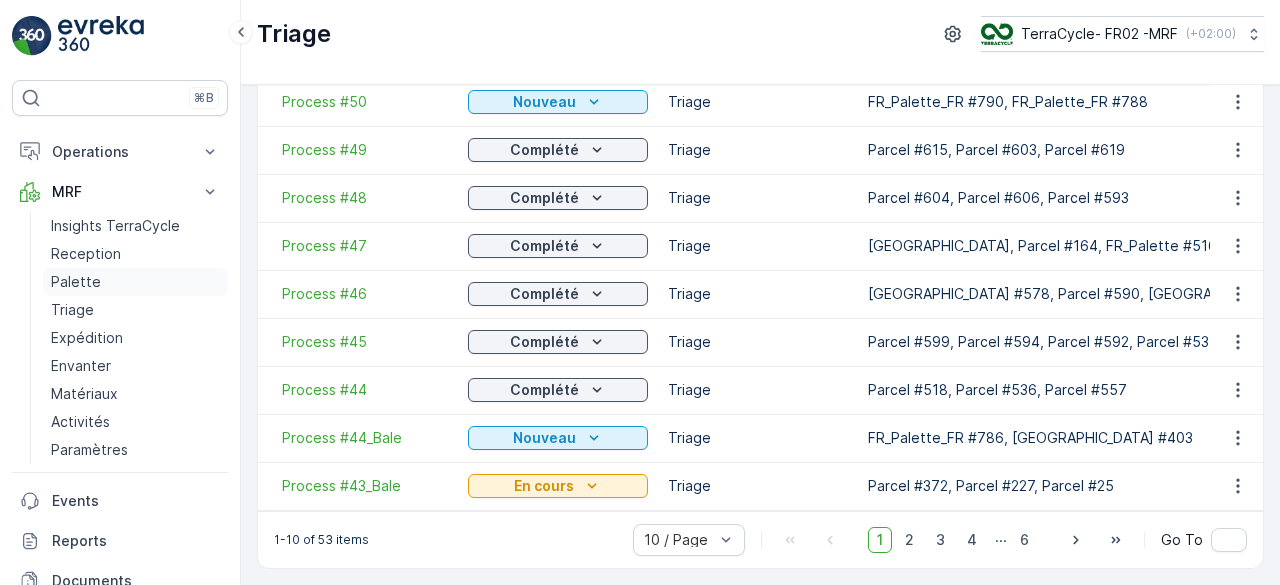 click on "Palette" at bounding box center (76, 282) 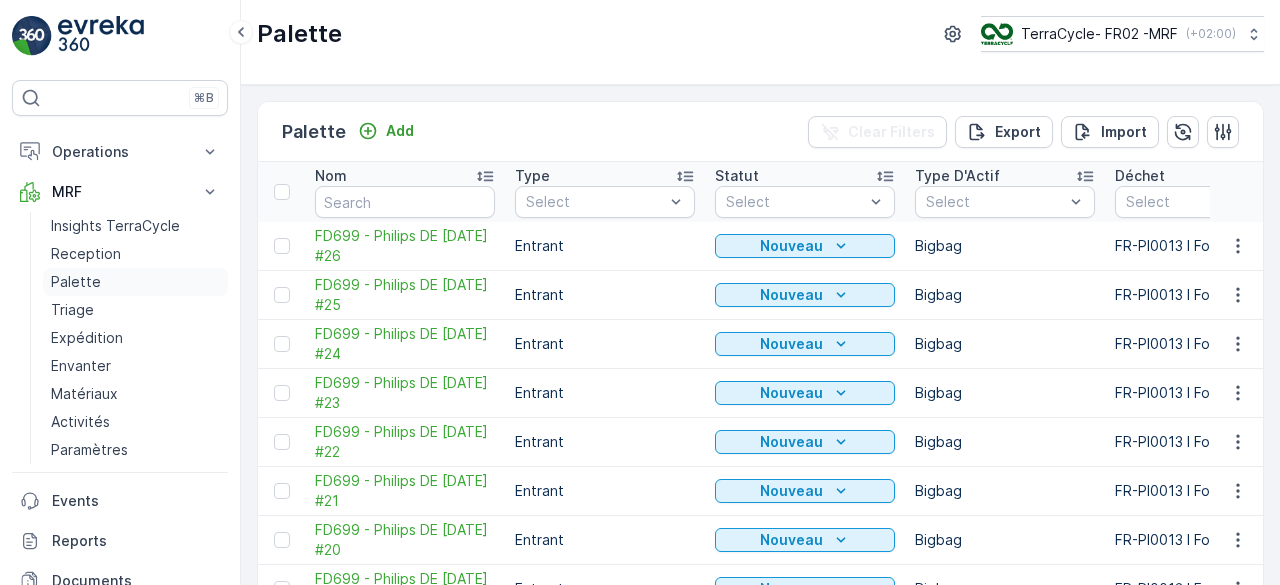 click on "Palette" at bounding box center (76, 282) 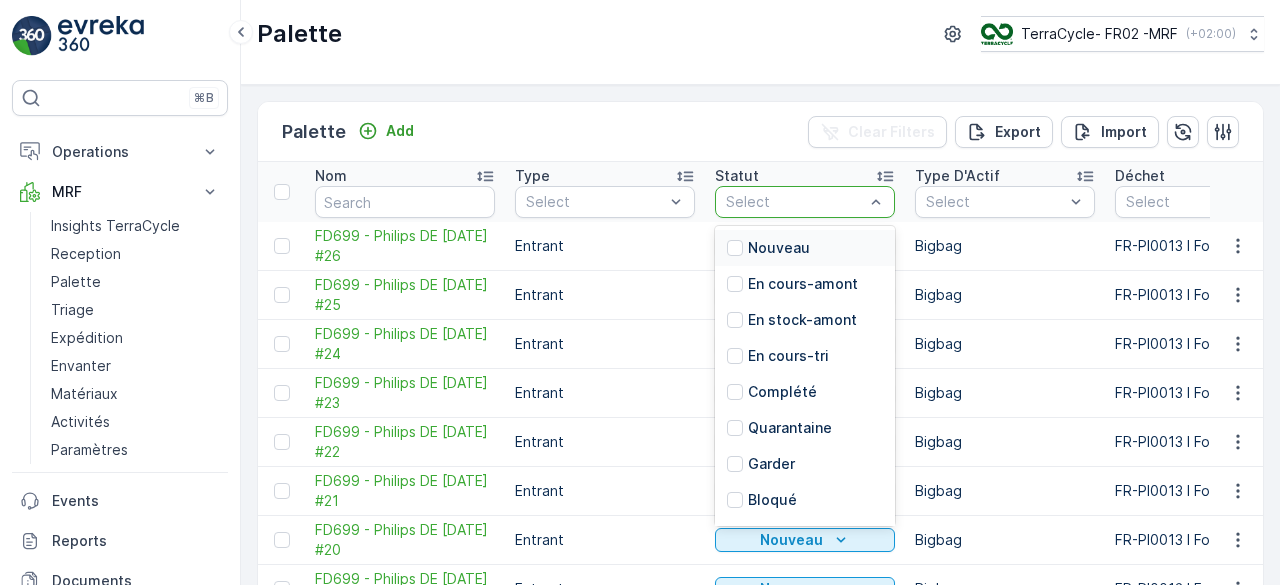 click at bounding box center [795, 202] 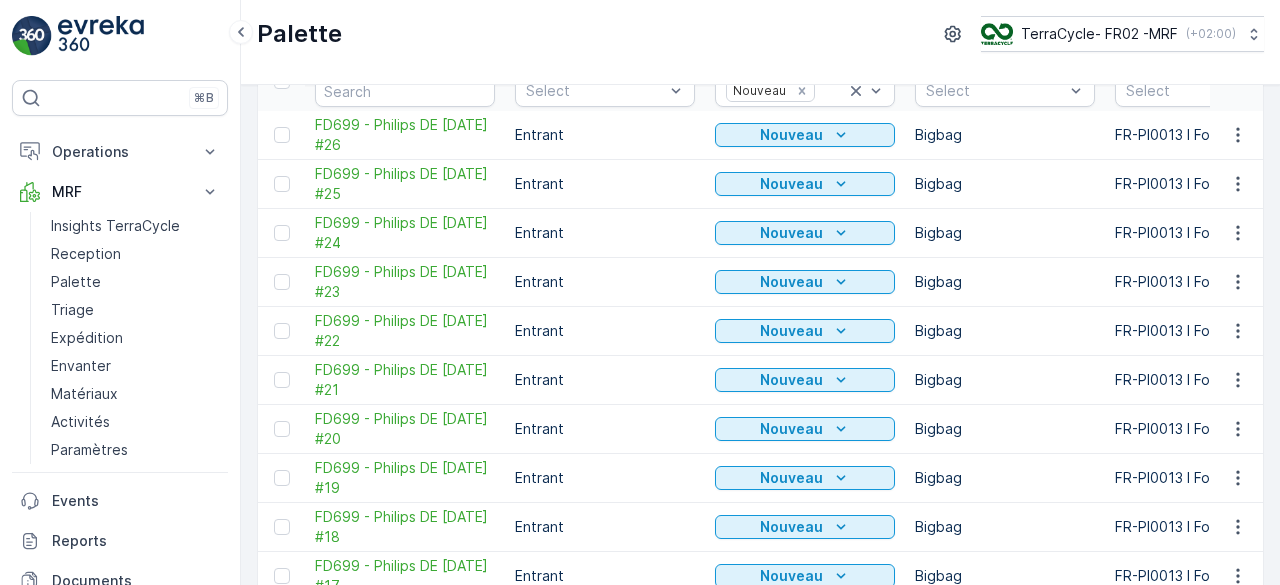scroll, scrollTop: 205, scrollLeft: 0, axis: vertical 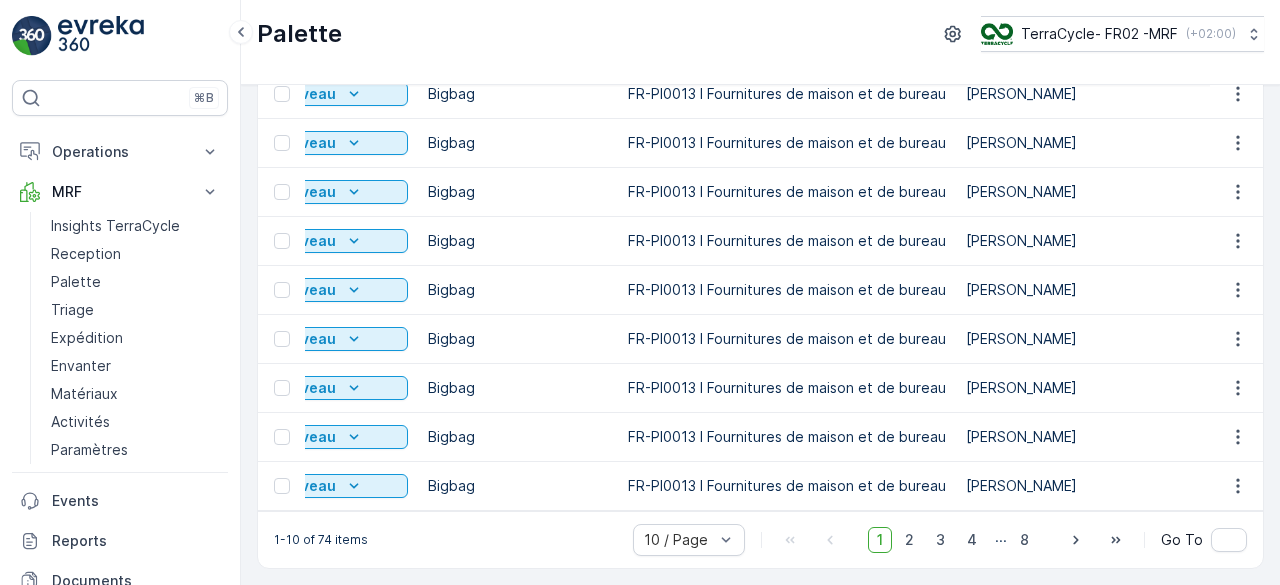 click on "1-10 of 74 items 10 / Page 1 2 3 4 ... 8 Go To" at bounding box center [760, 539] 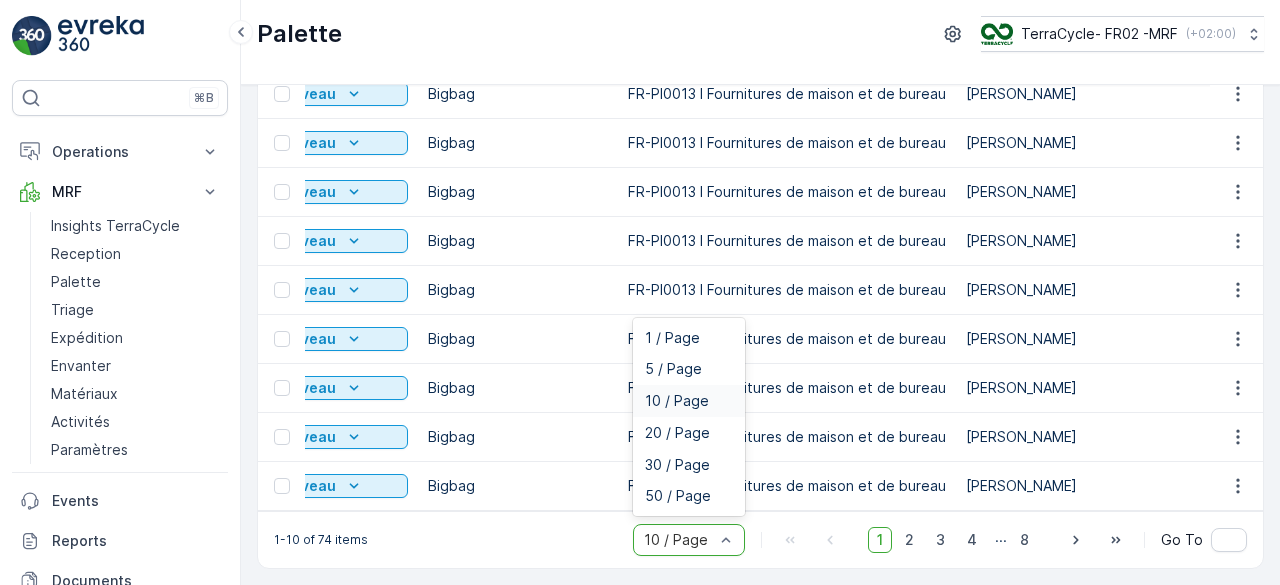 click on "10 / Page" at bounding box center [689, 540] 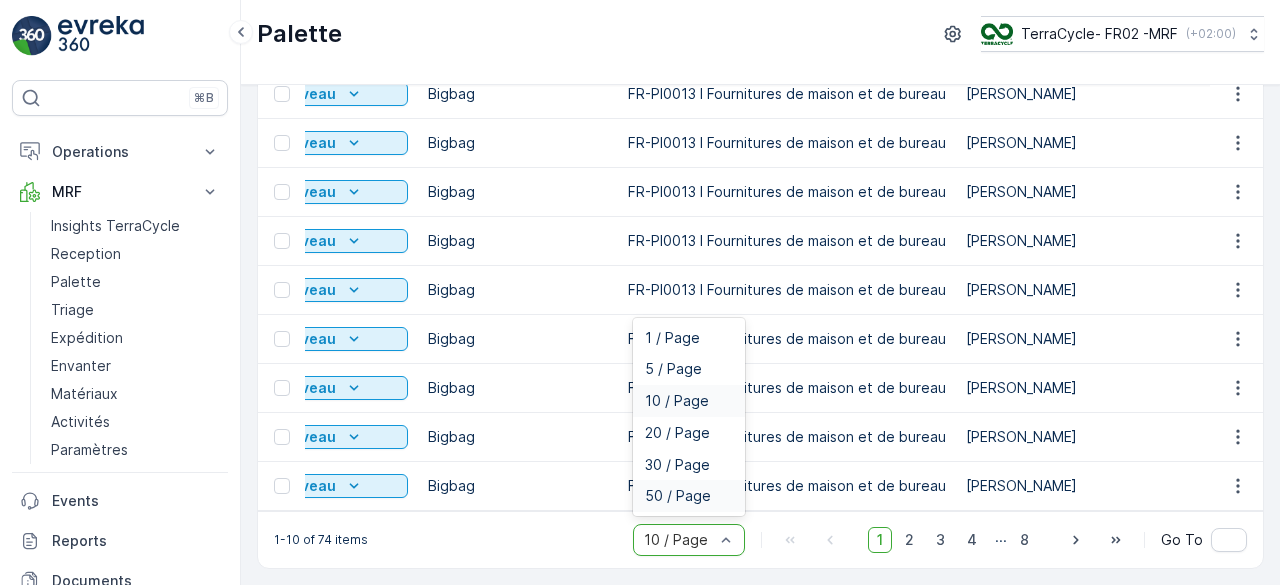 click on "50 / Page" at bounding box center (689, 496) 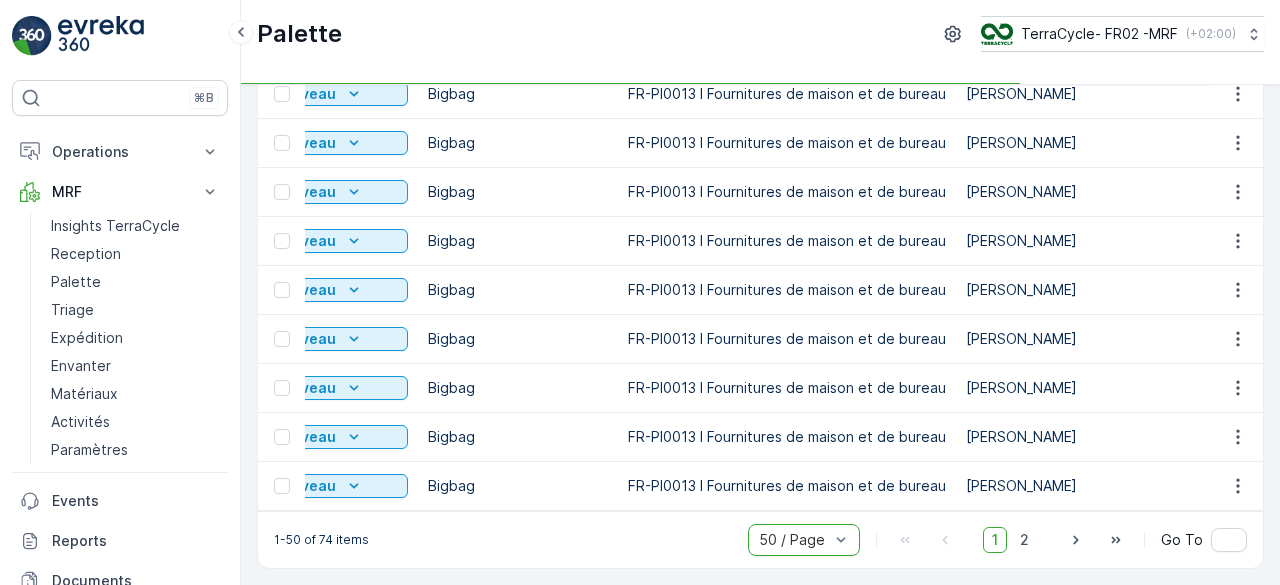 scroll, scrollTop: 0, scrollLeft: 0, axis: both 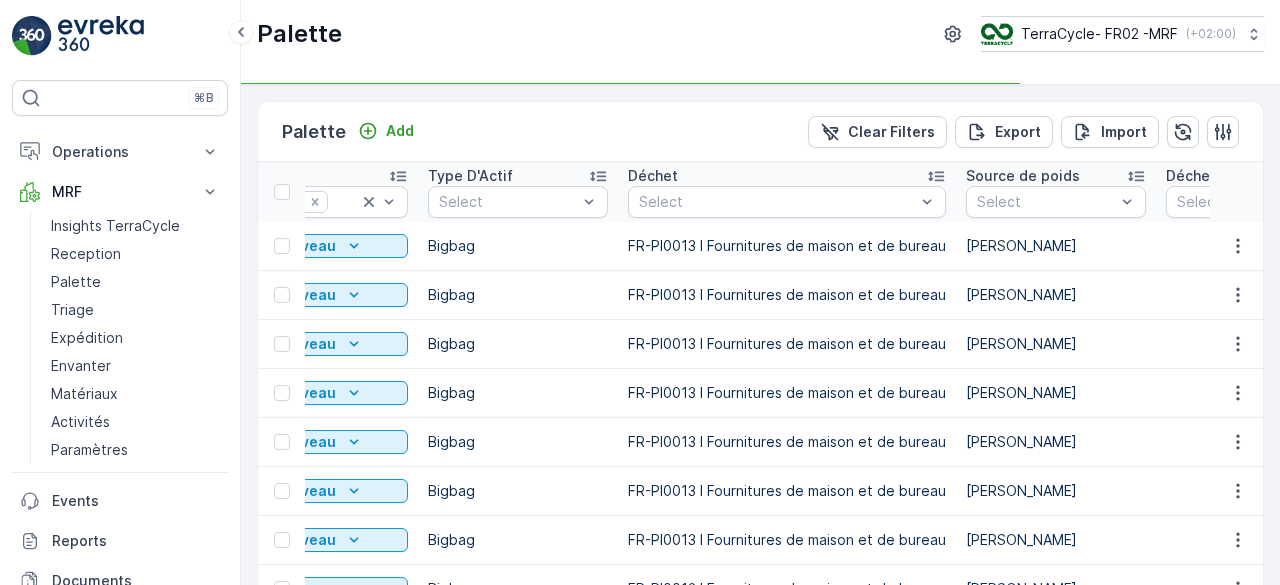 click on "Déchet" at bounding box center (787, 176) 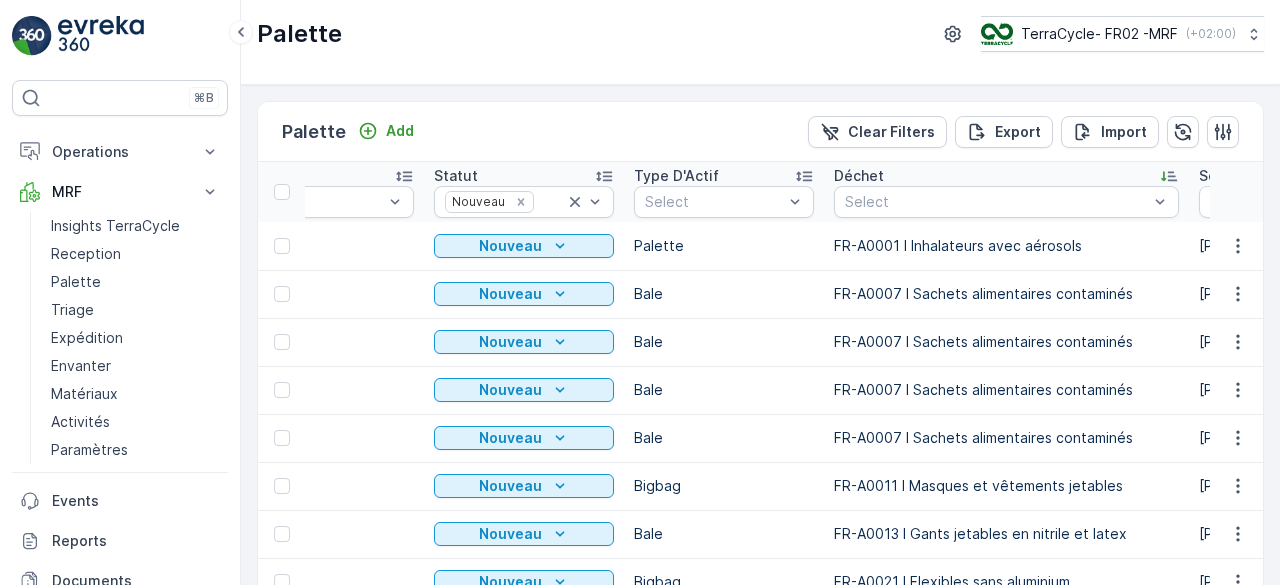 scroll, scrollTop: 0, scrollLeft: 282, axis: horizontal 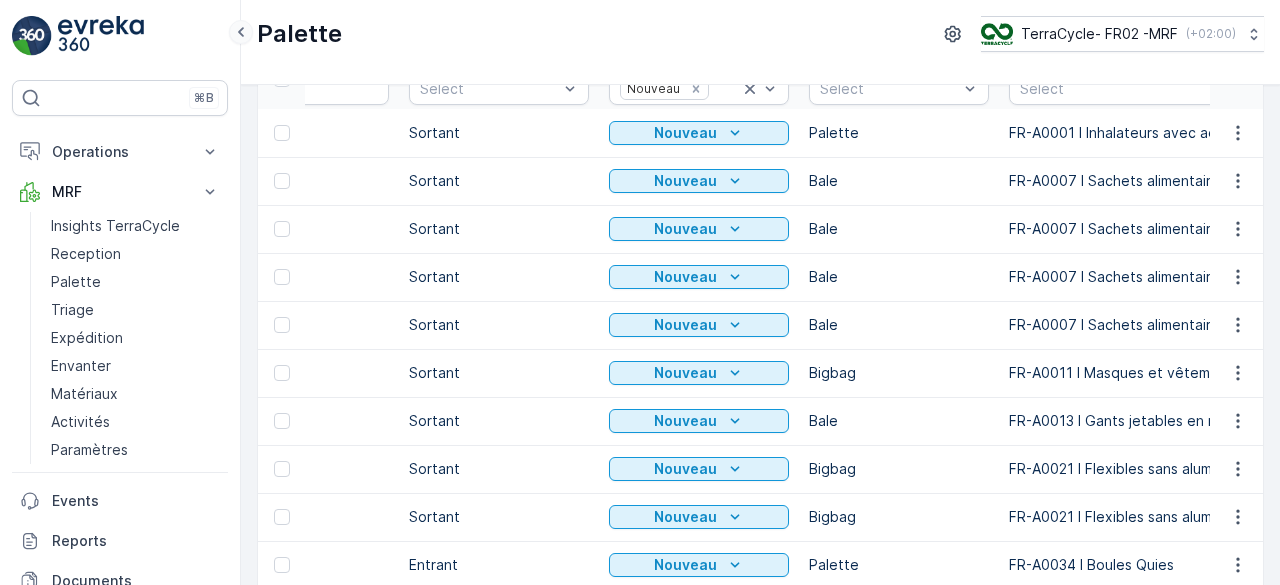 click 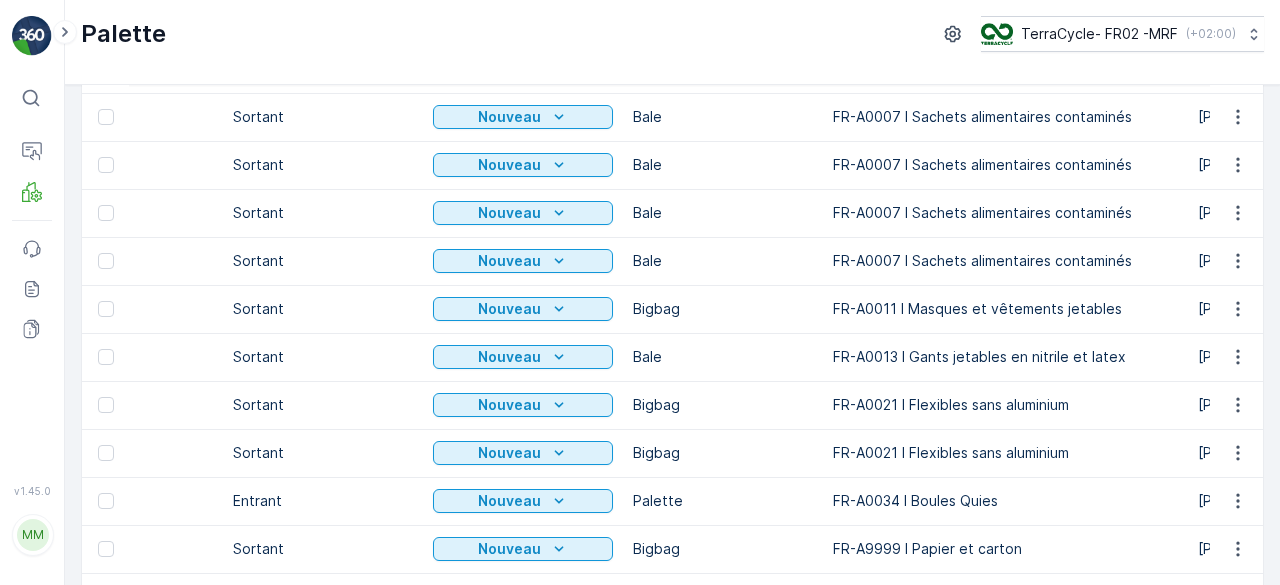 scroll, scrollTop: 254, scrollLeft: 0, axis: vertical 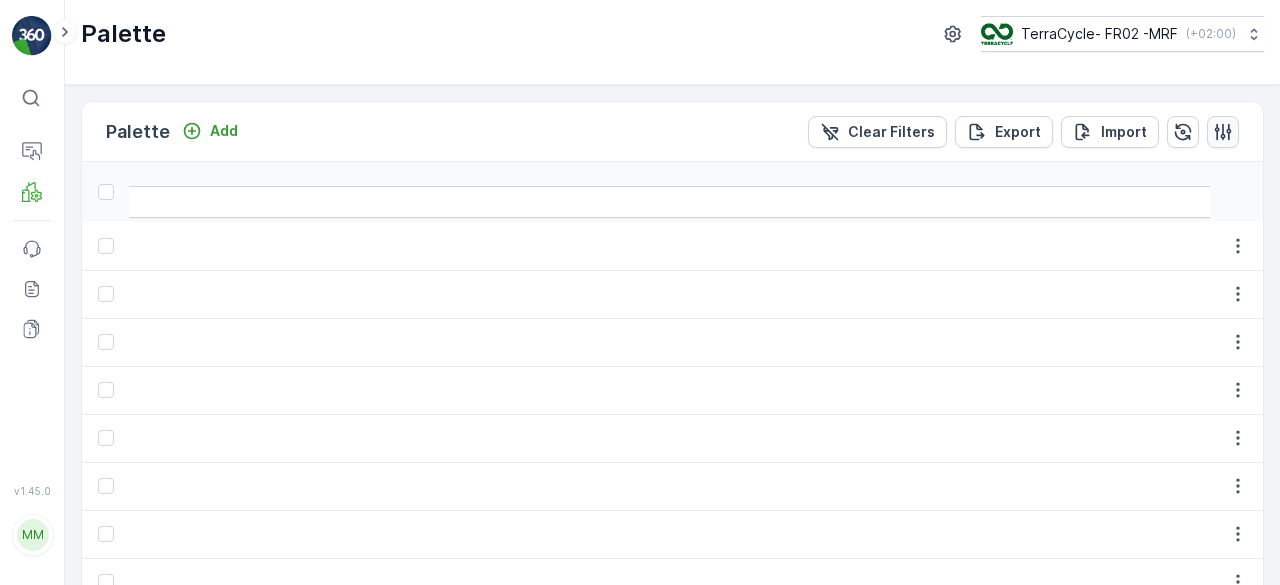 click 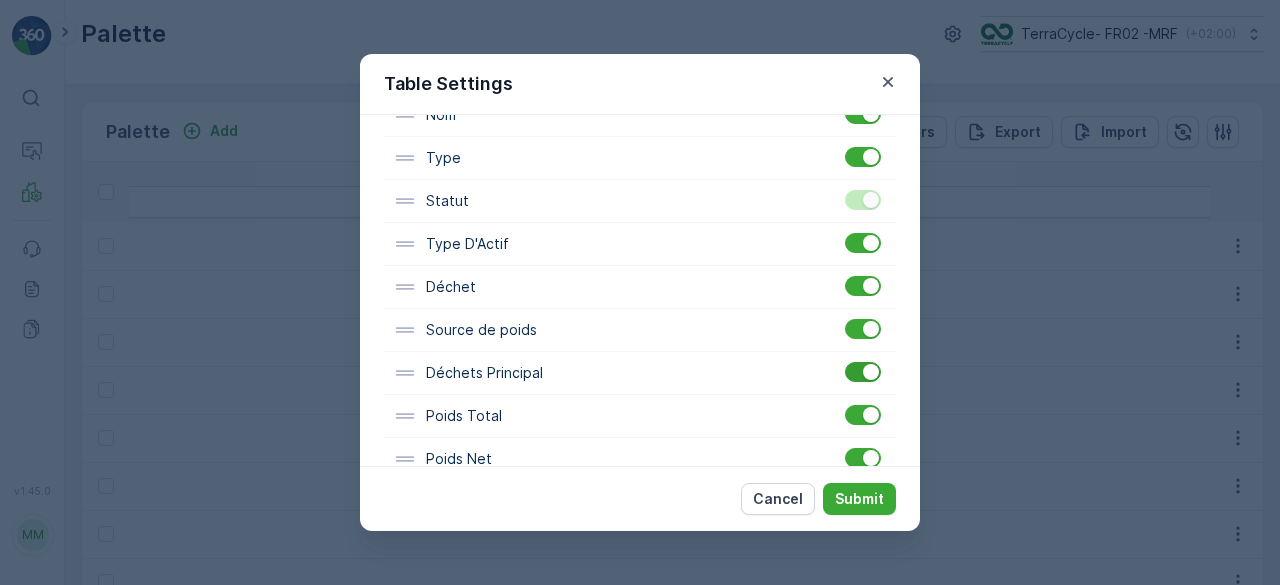 scroll, scrollTop: 182, scrollLeft: 0, axis: vertical 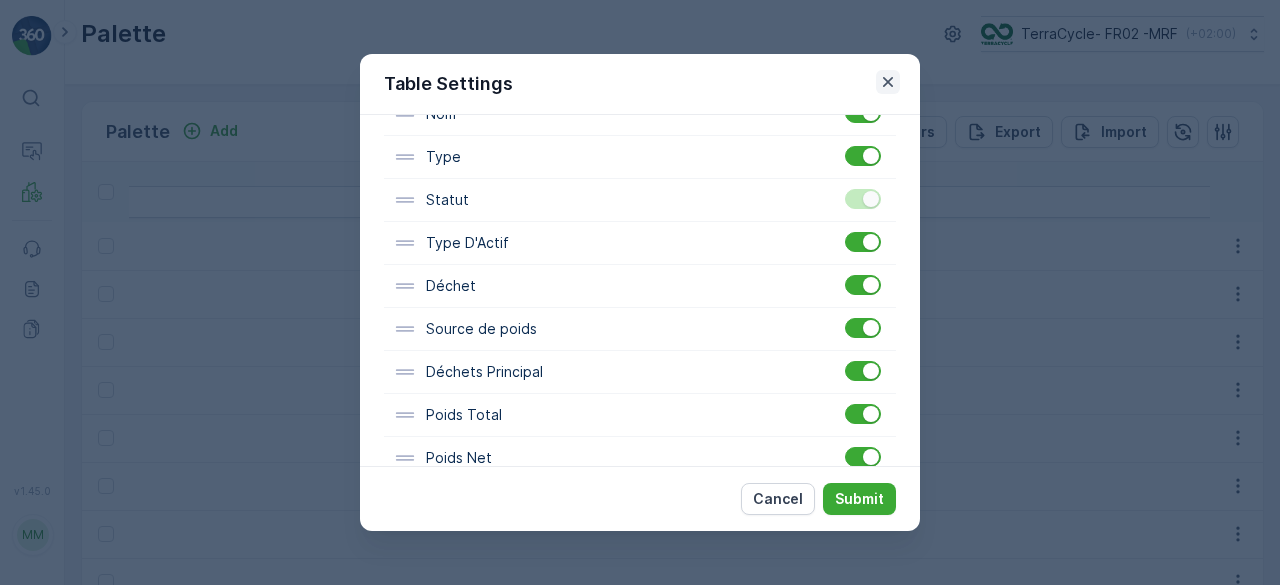 click 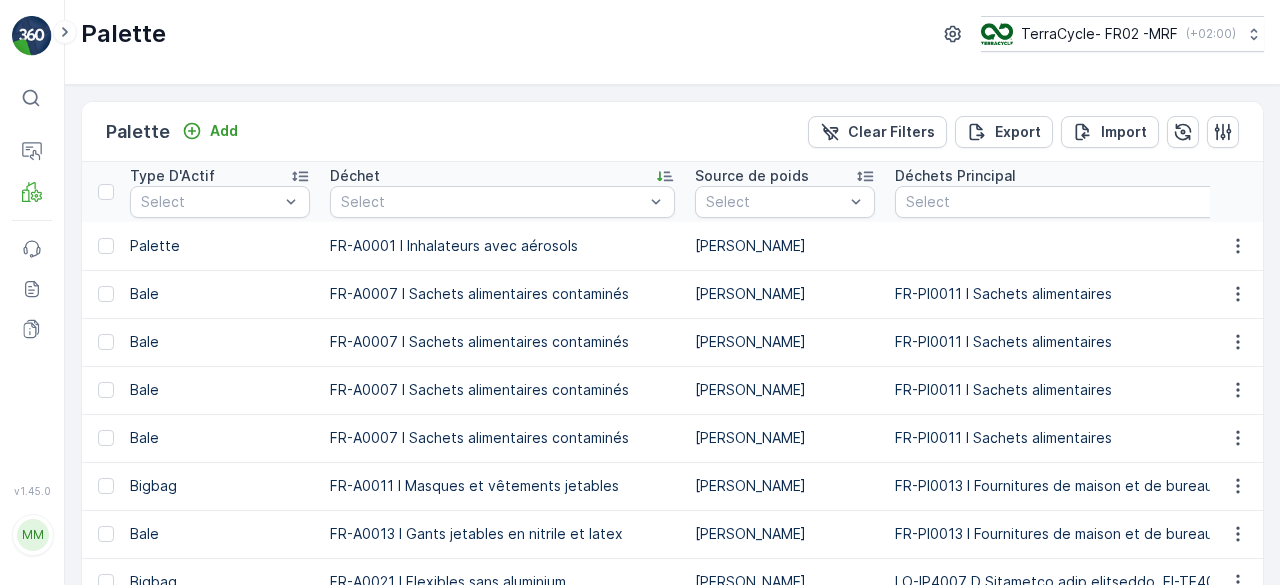 scroll, scrollTop: 0, scrollLeft: 612, axis: horizontal 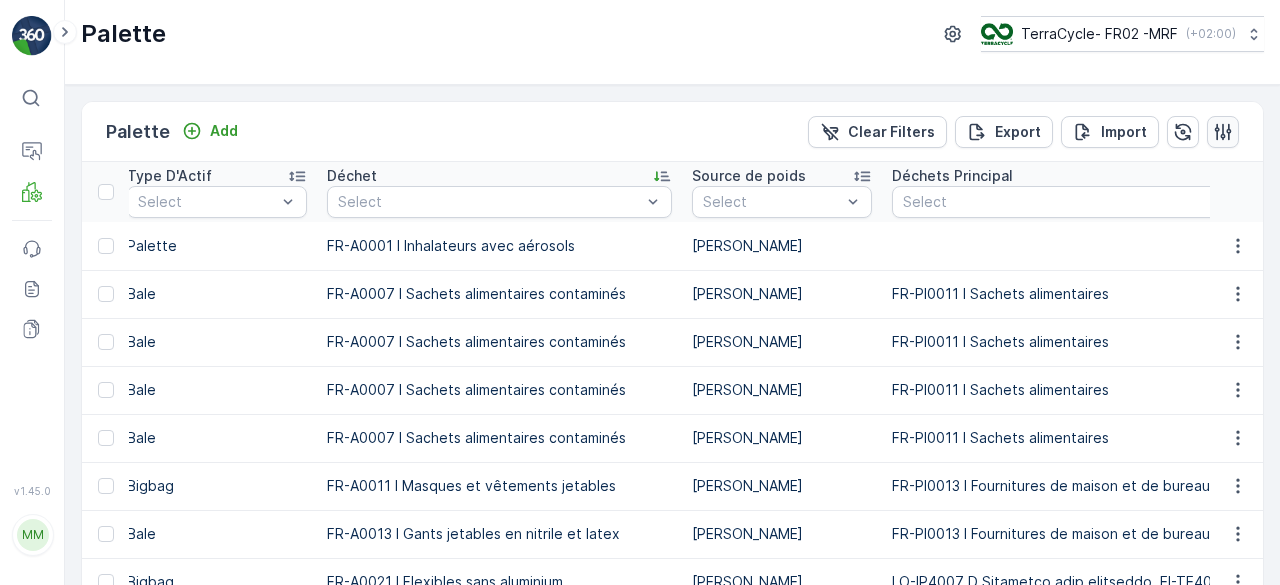 click at bounding box center [1223, 132] 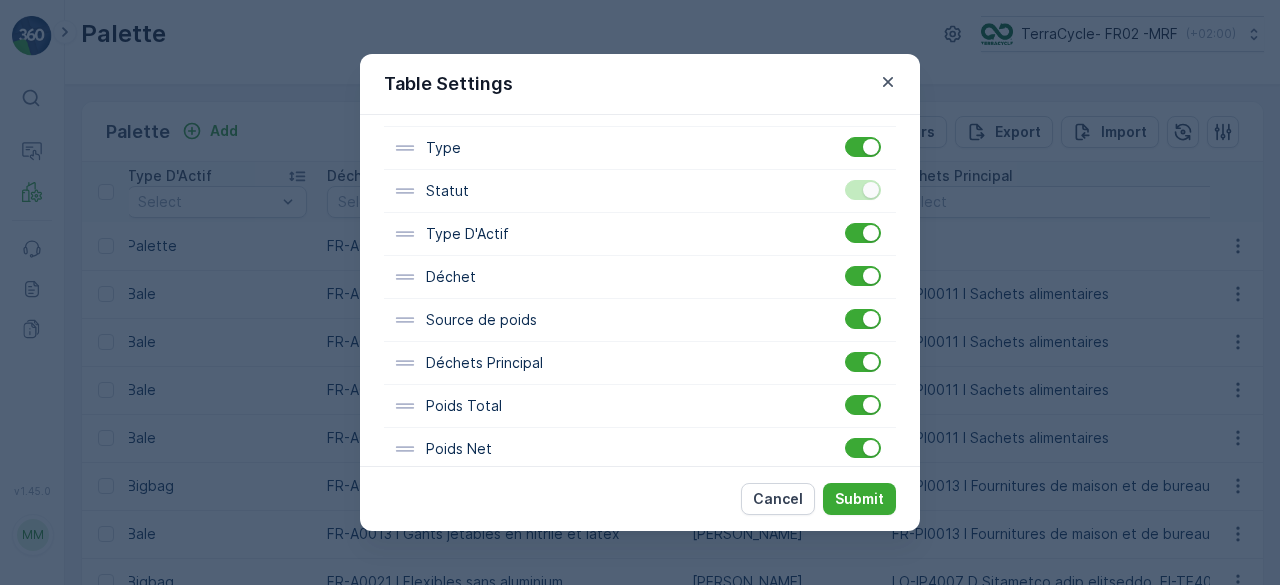 scroll 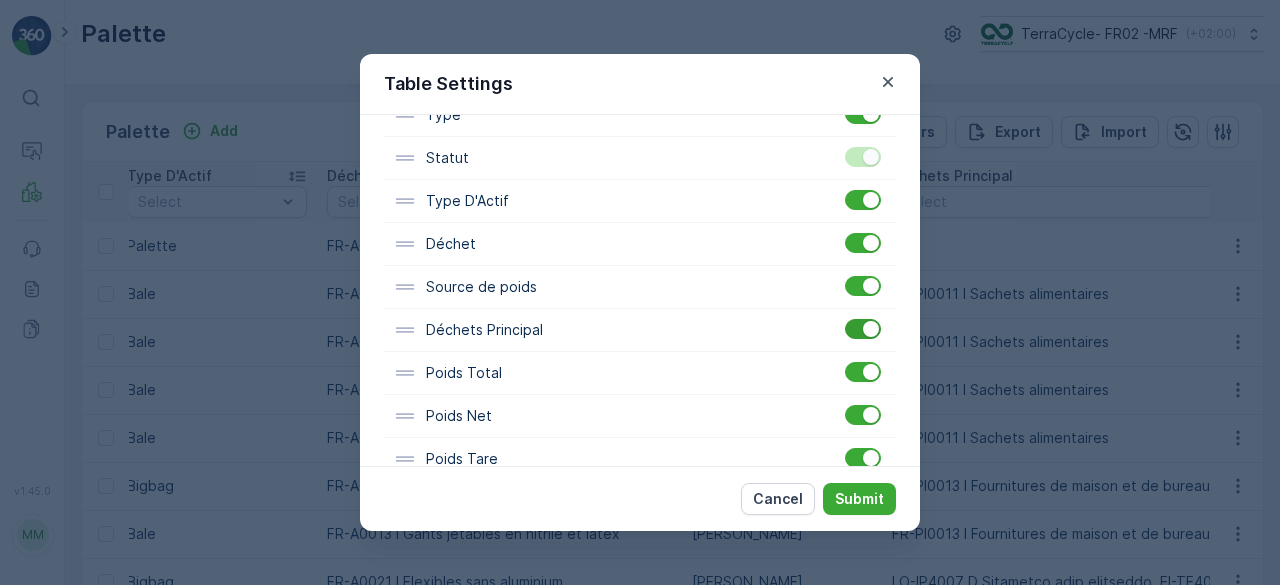 click at bounding box center [863, 329] 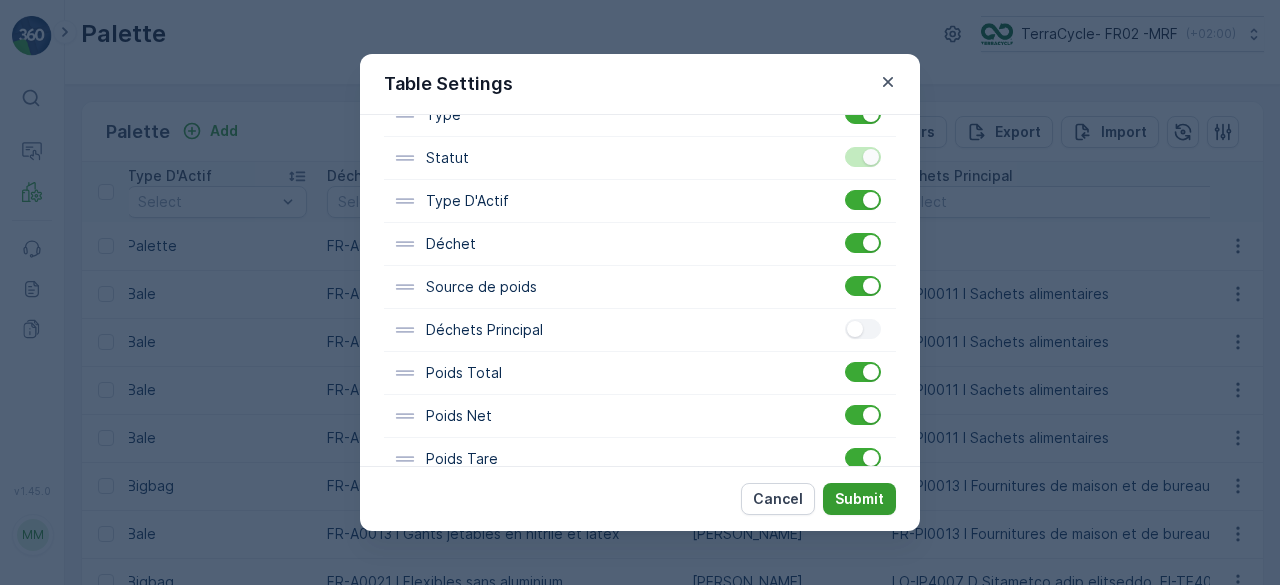 click on "Submit" at bounding box center (859, 499) 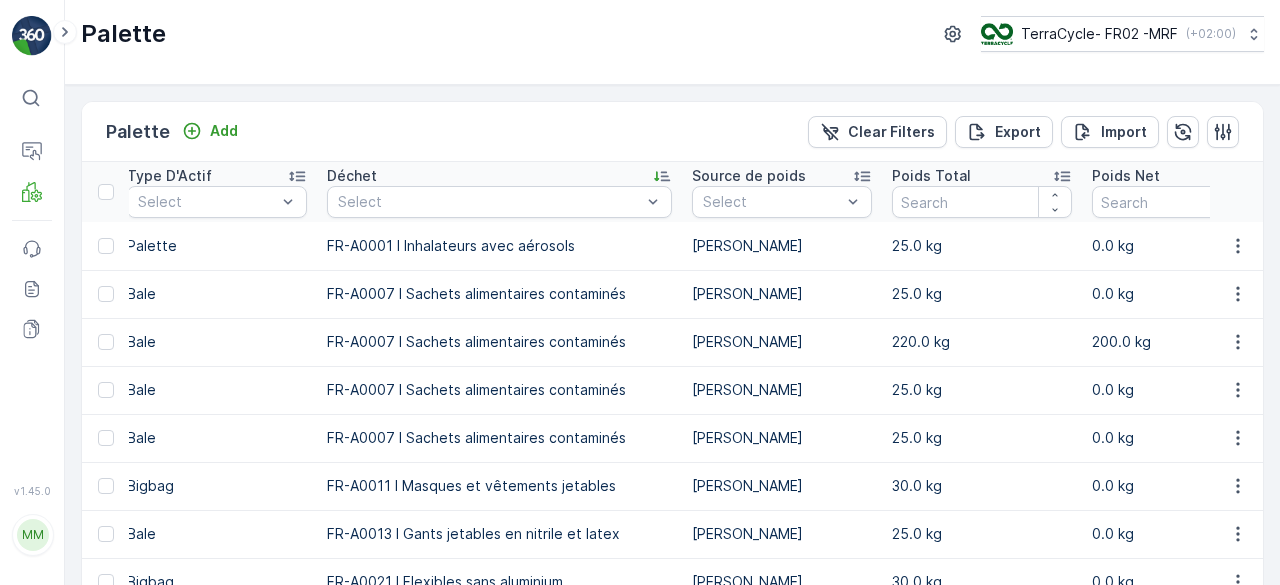 click on "30.0 kg" at bounding box center (982, 486) 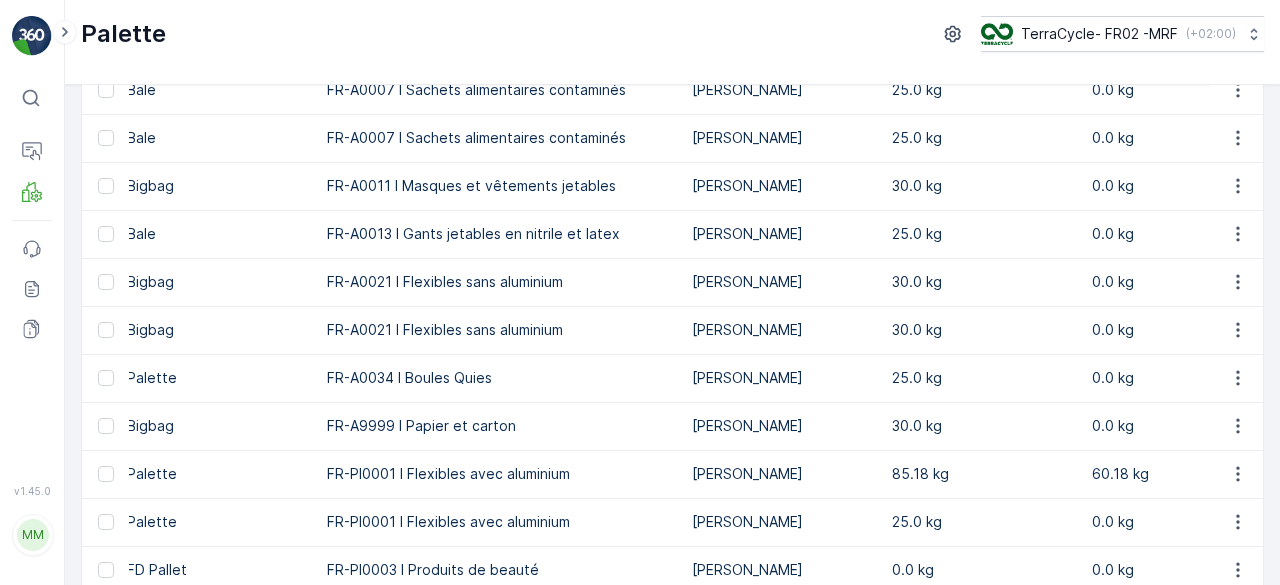 scroll, scrollTop: 300, scrollLeft: 0, axis: vertical 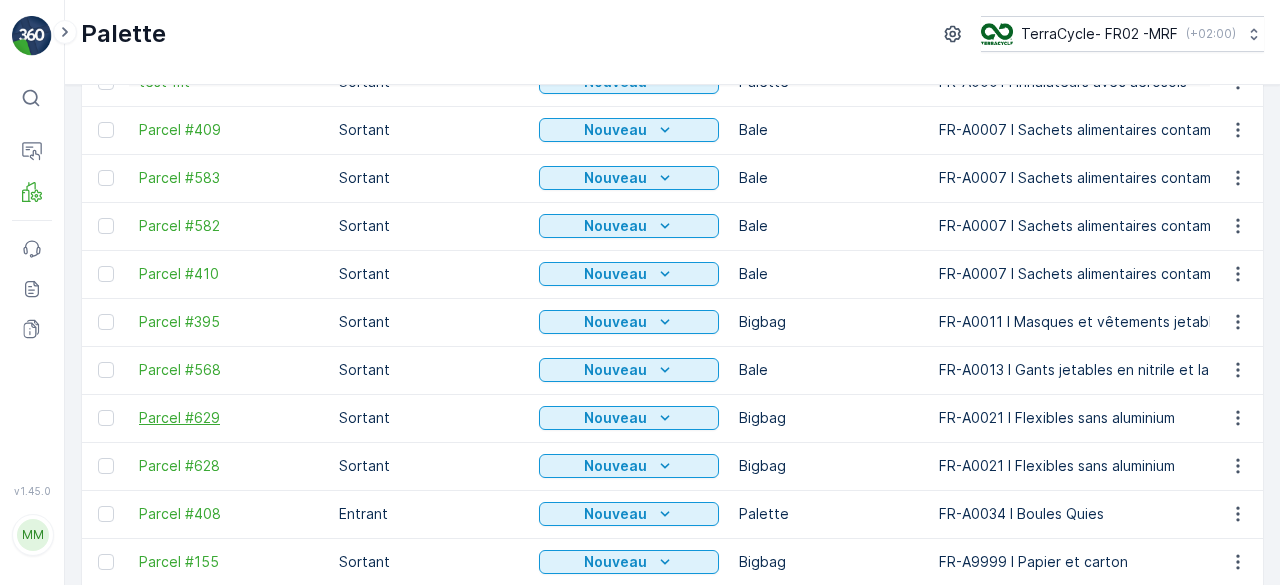 click on "Parcel #629" at bounding box center [229, 418] 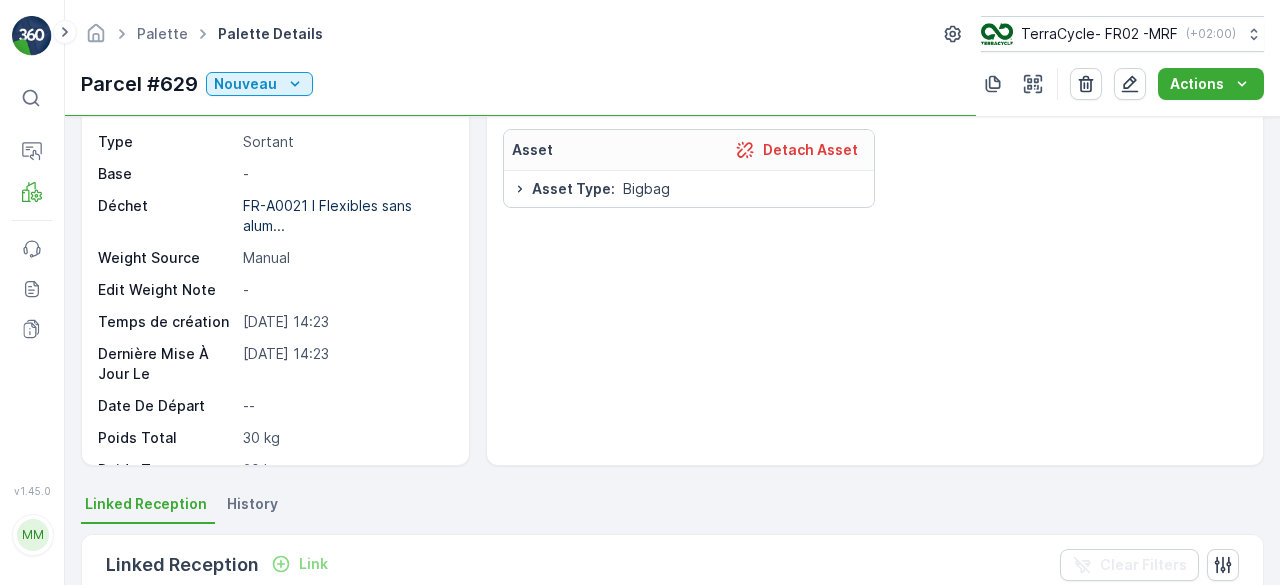 scroll, scrollTop: 68, scrollLeft: 0, axis: vertical 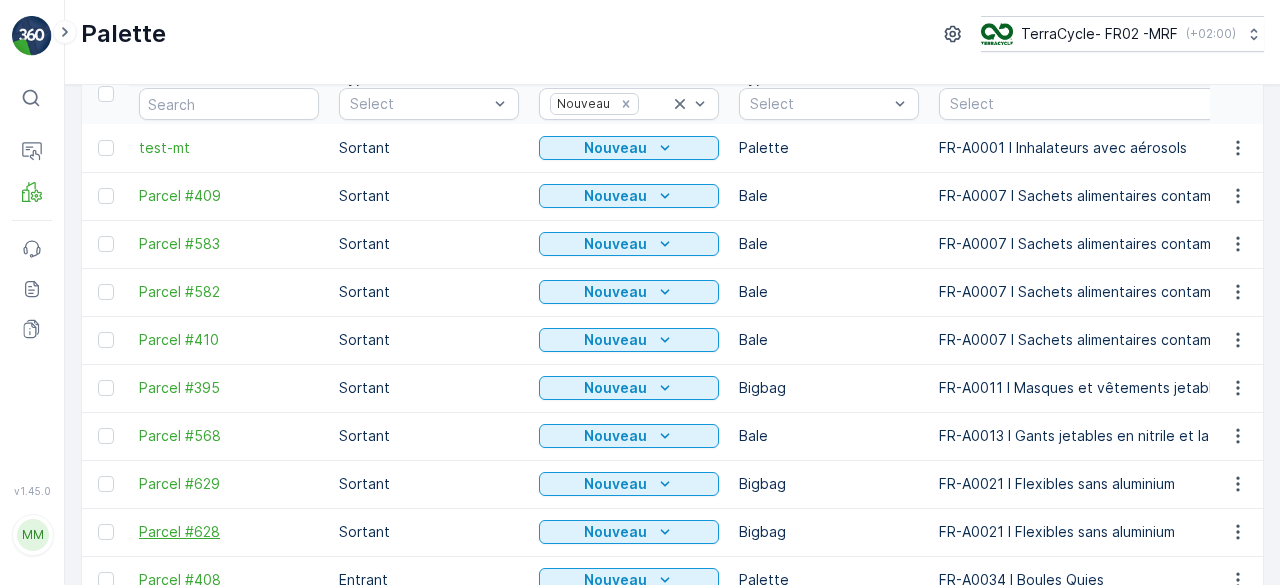 click on "Parcel #628" at bounding box center [229, 532] 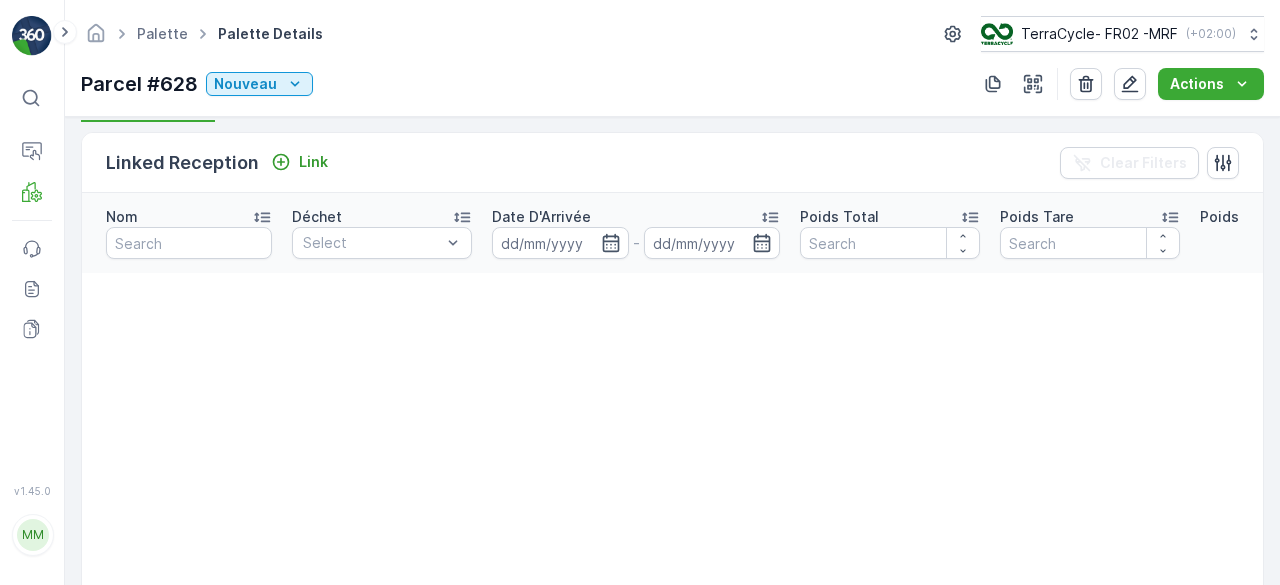 scroll, scrollTop: 484, scrollLeft: 0, axis: vertical 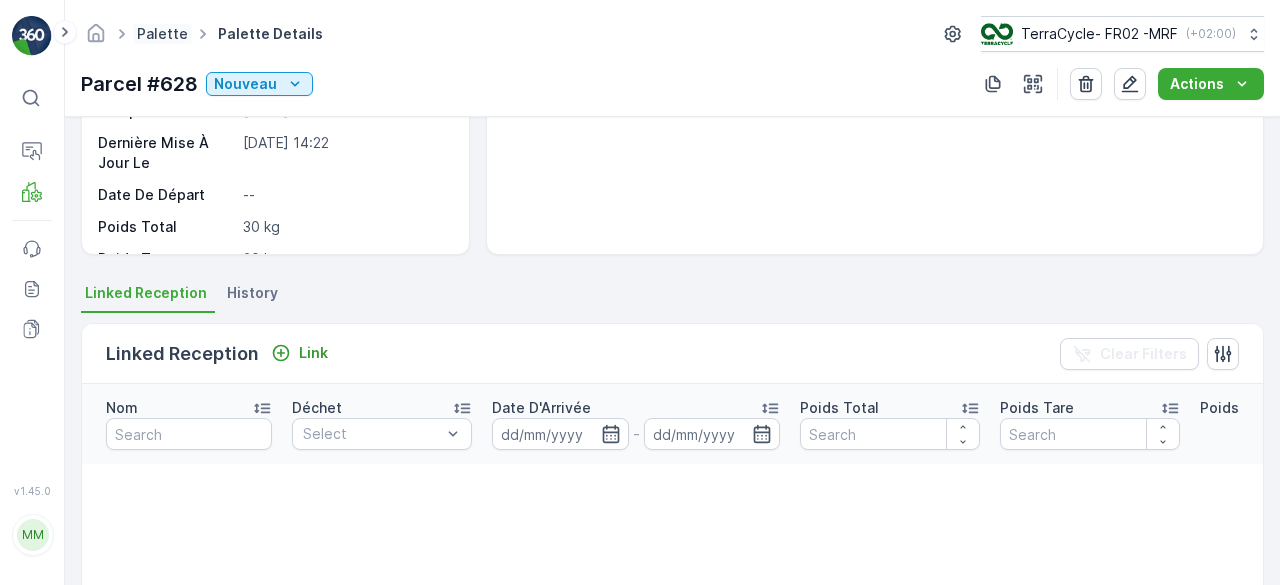 click on "Palette" at bounding box center (162, 33) 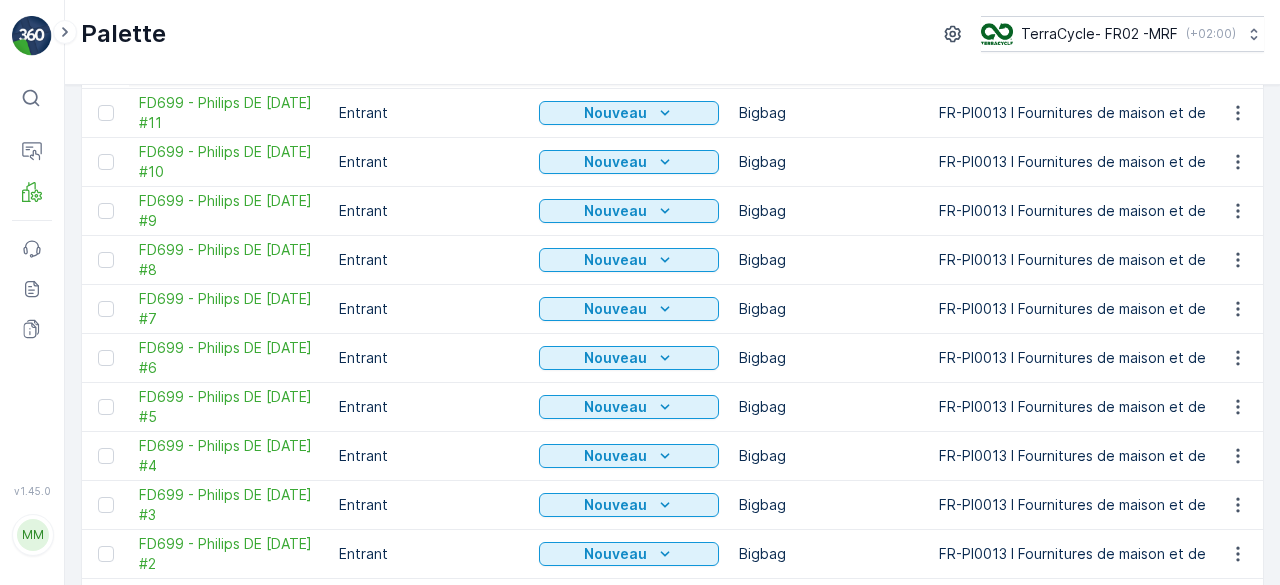 scroll, scrollTop: 842, scrollLeft: 0, axis: vertical 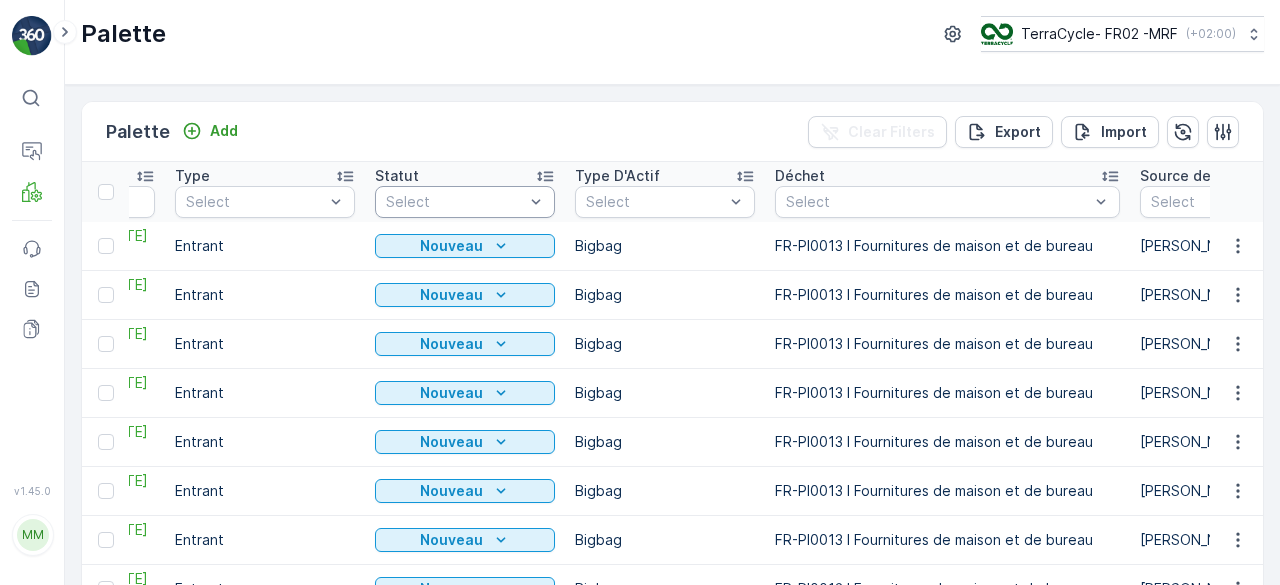 click at bounding box center (455, 202) 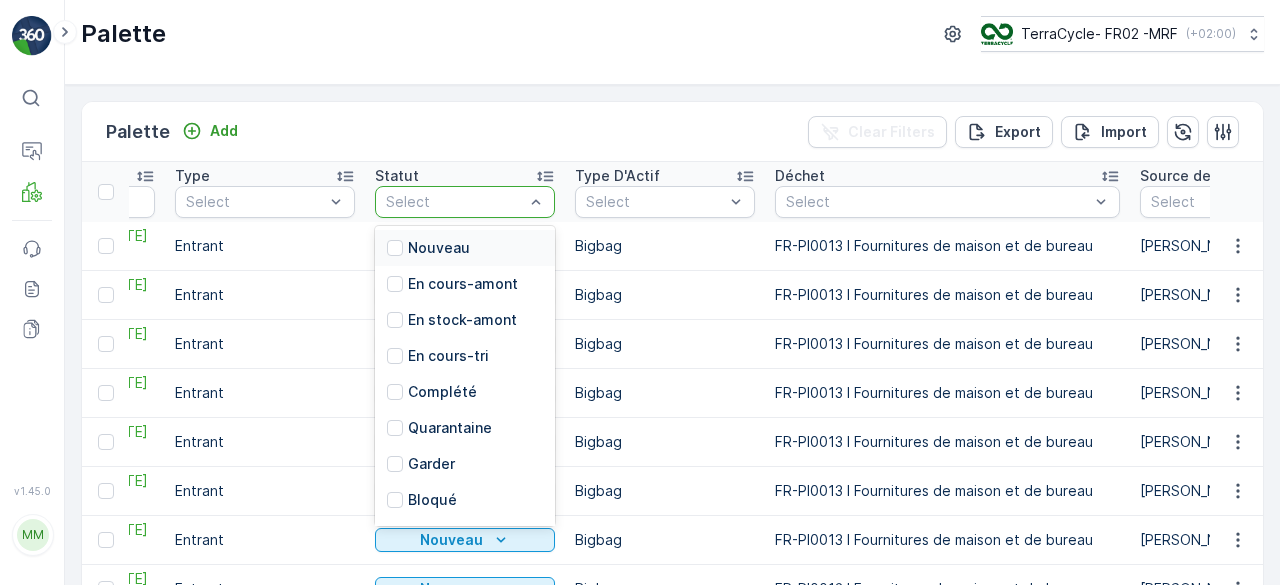 click on "Nouveau" at bounding box center [465, 248] 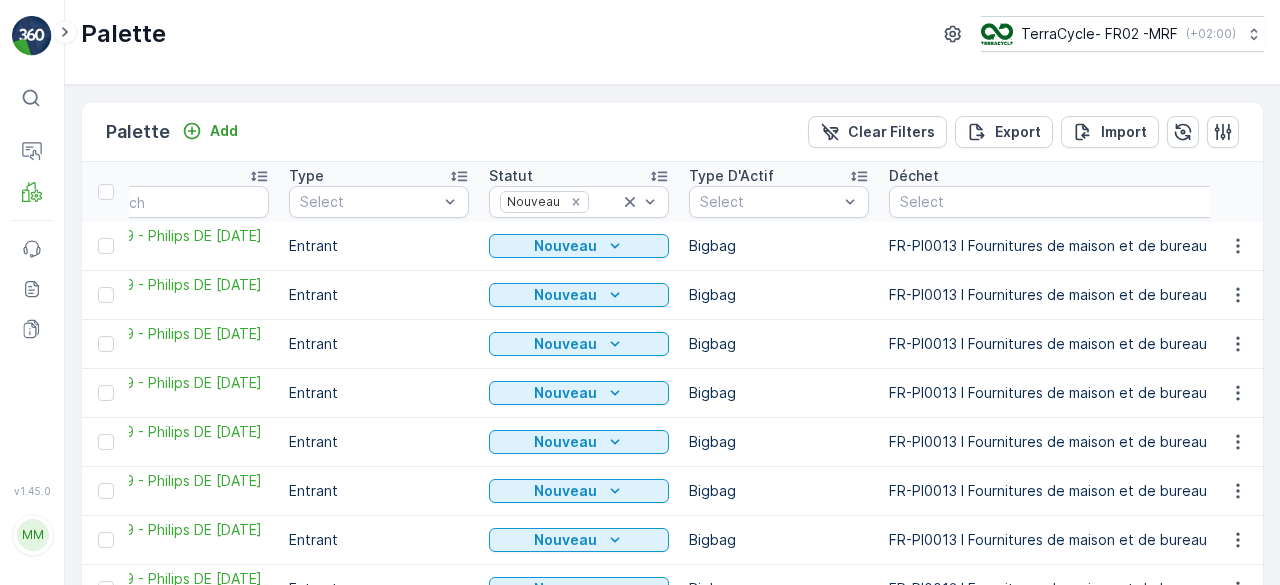 scroll, scrollTop: 0, scrollLeft: 0, axis: both 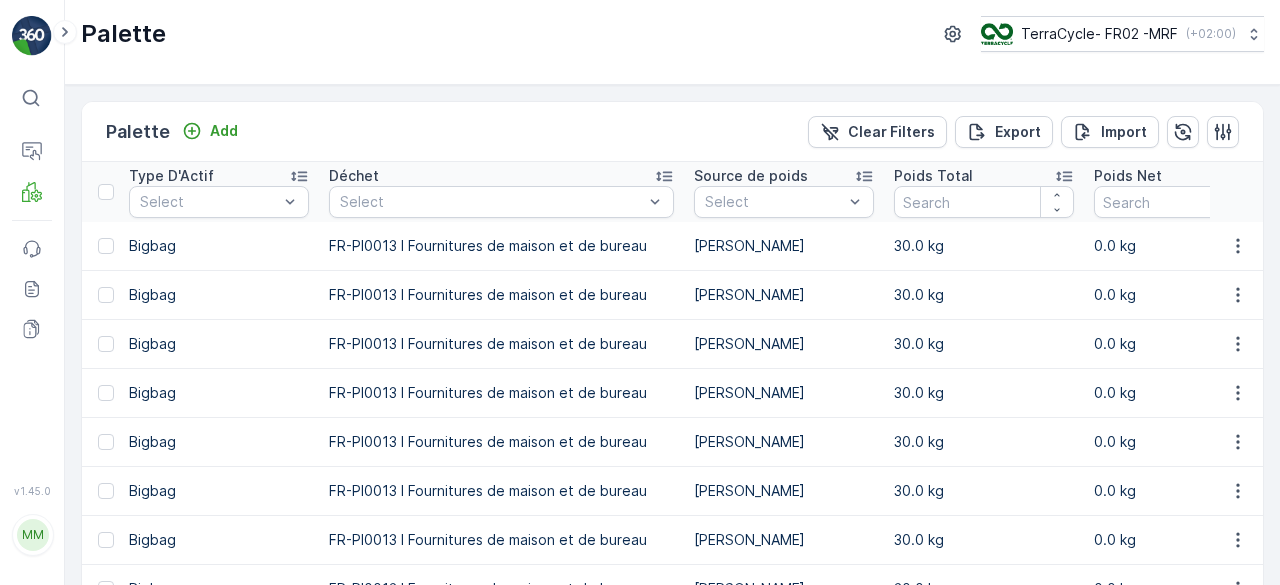 click 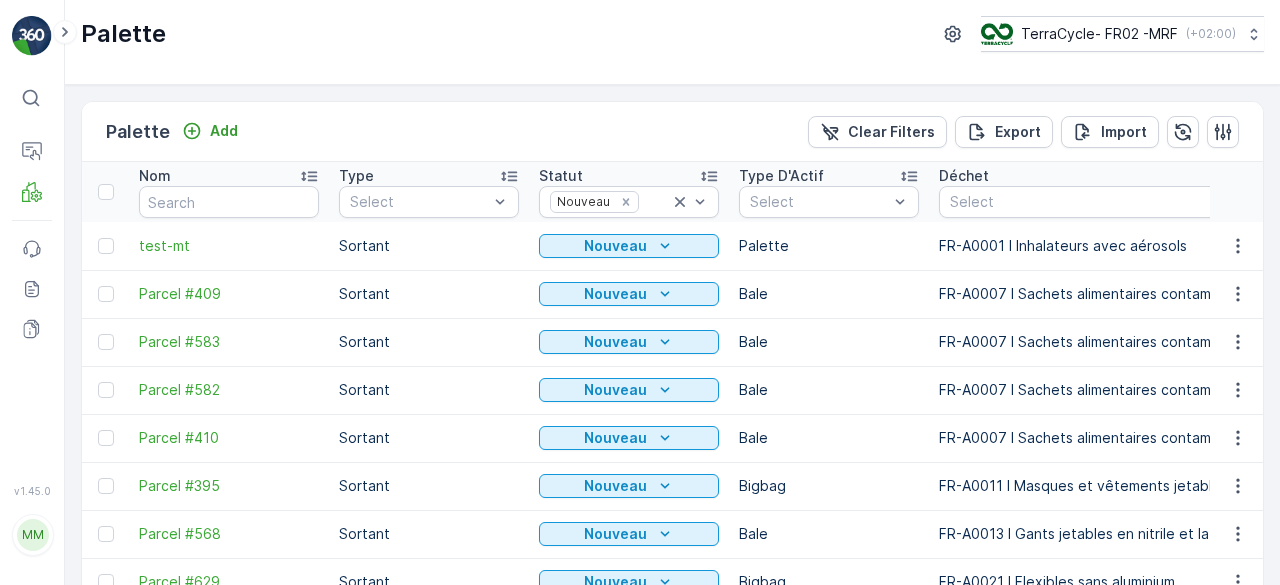 scroll, scrollTop: 0, scrollLeft: 1, axis: horizontal 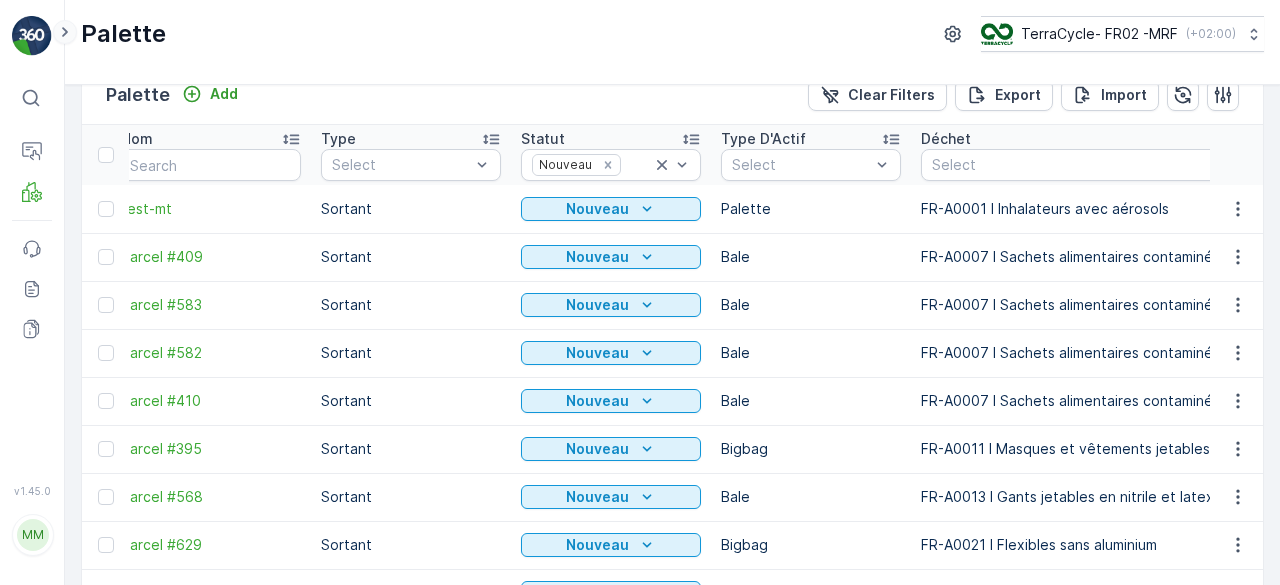 click 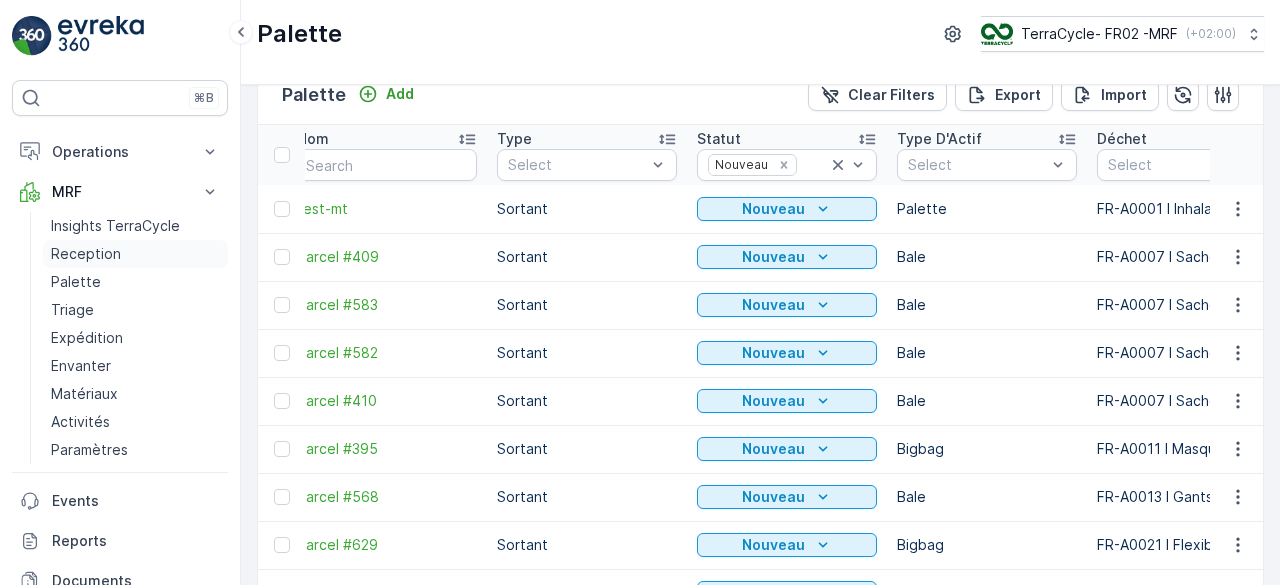 click on "Reception" at bounding box center (86, 254) 